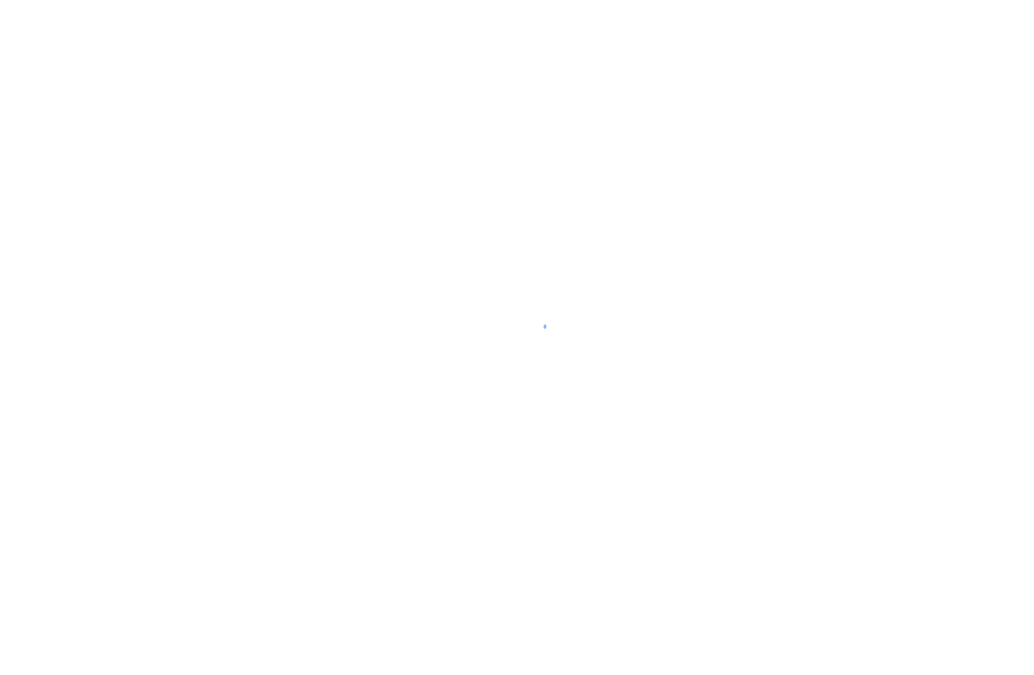 scroll, scrollTop: 0, scrollLeft: 0, axis: both 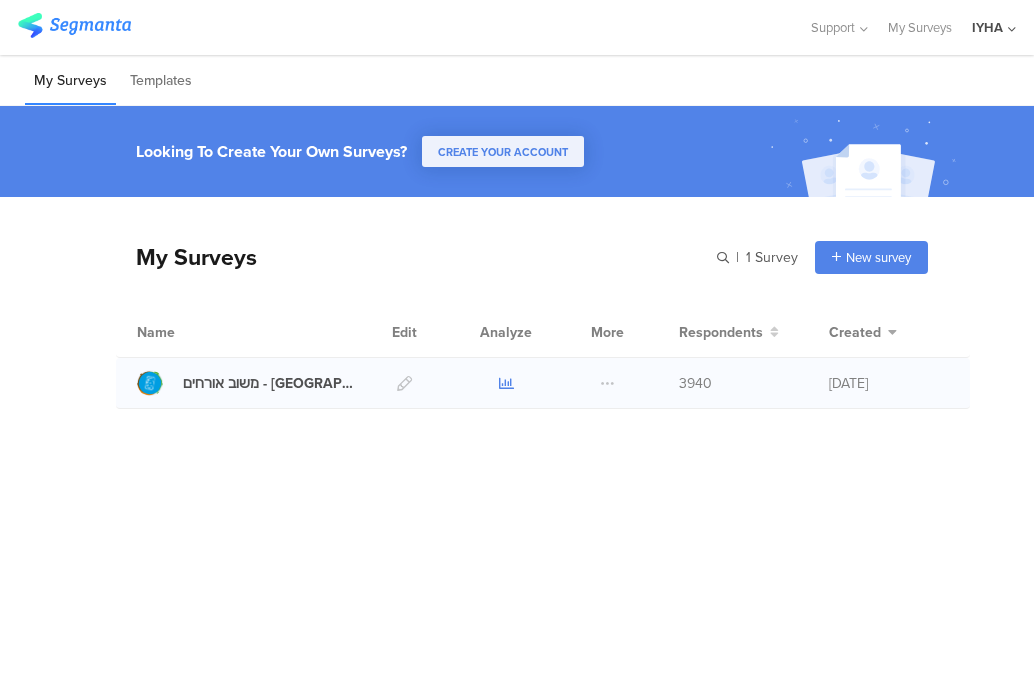 click at bounding box center (506, 383) 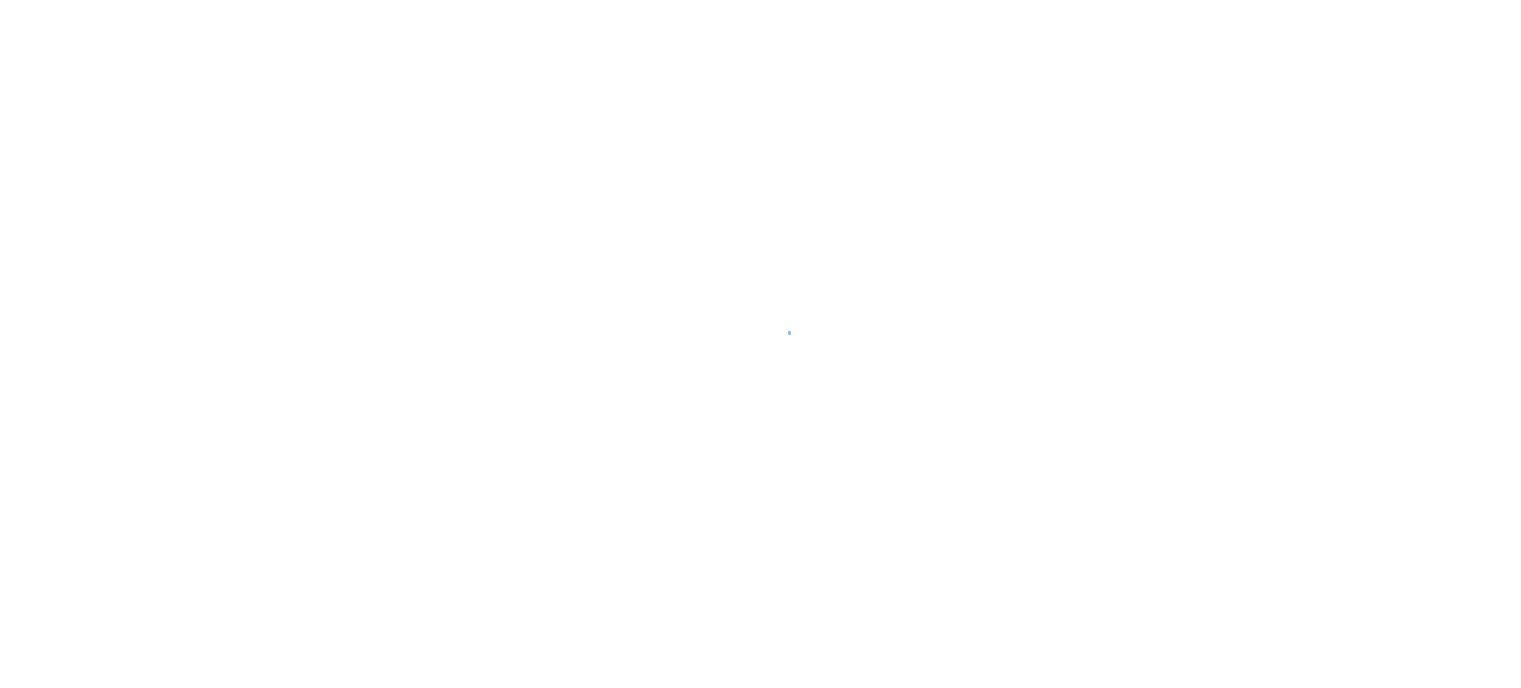 scroll, scrollTop: 0, scrollLeft: 0, axis: both 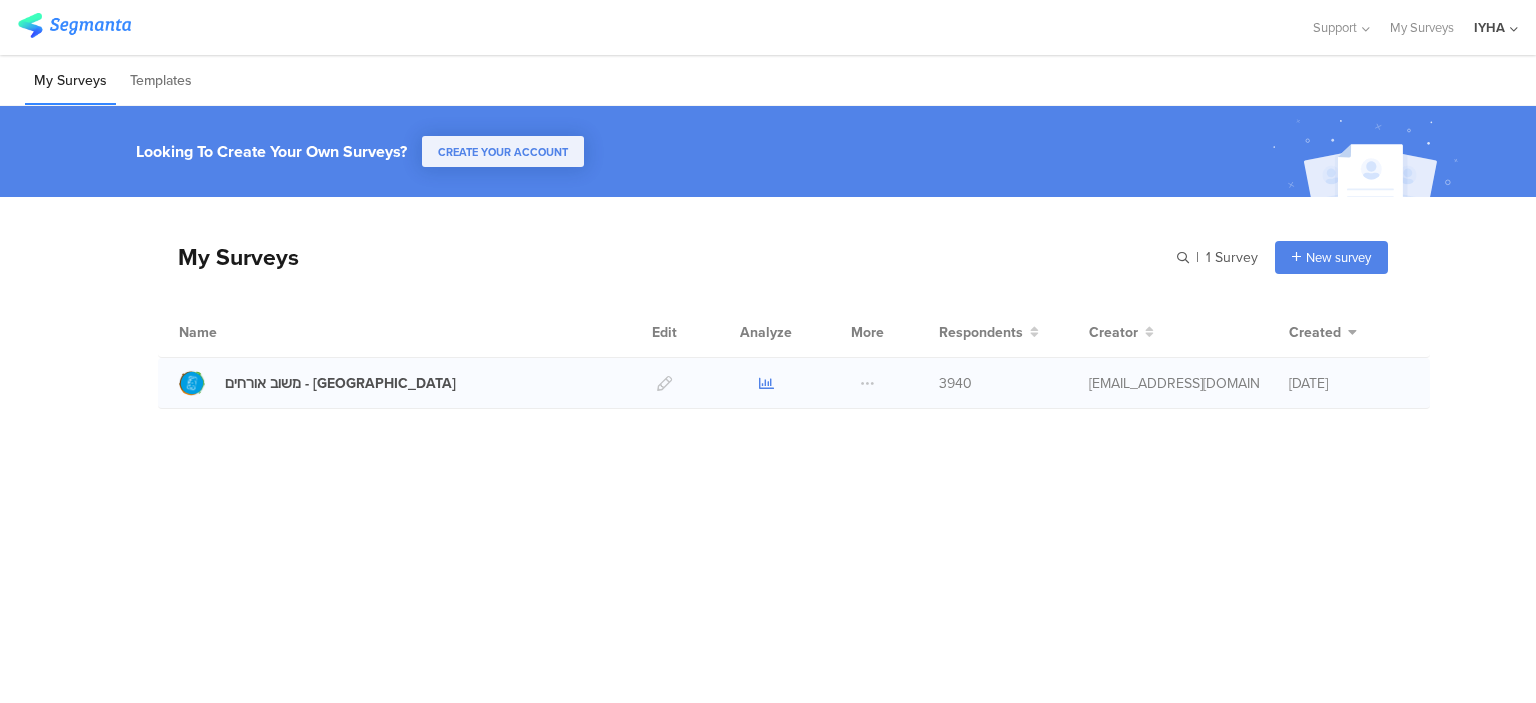 click at bounding box center [766, 383] 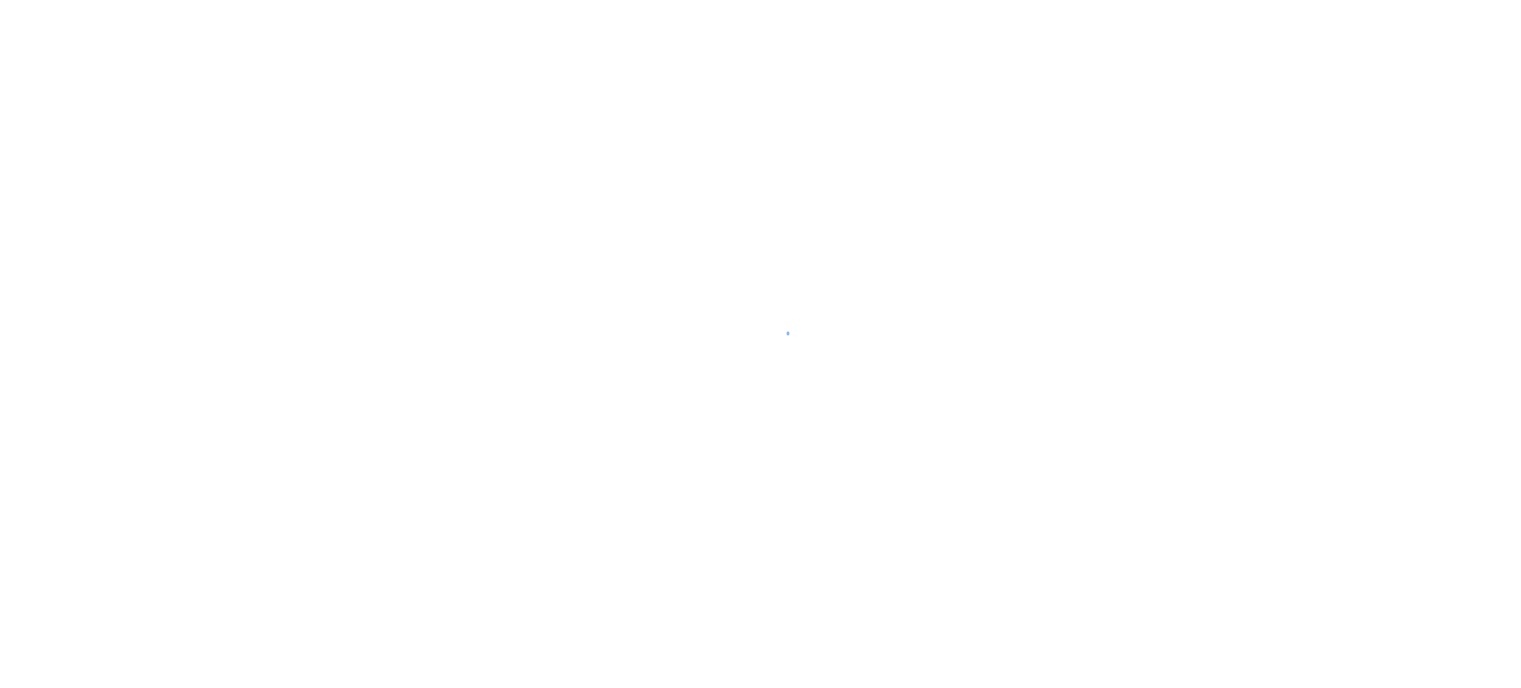 scroll, scrollTop: 0, scrollLeft: 0, axis: both 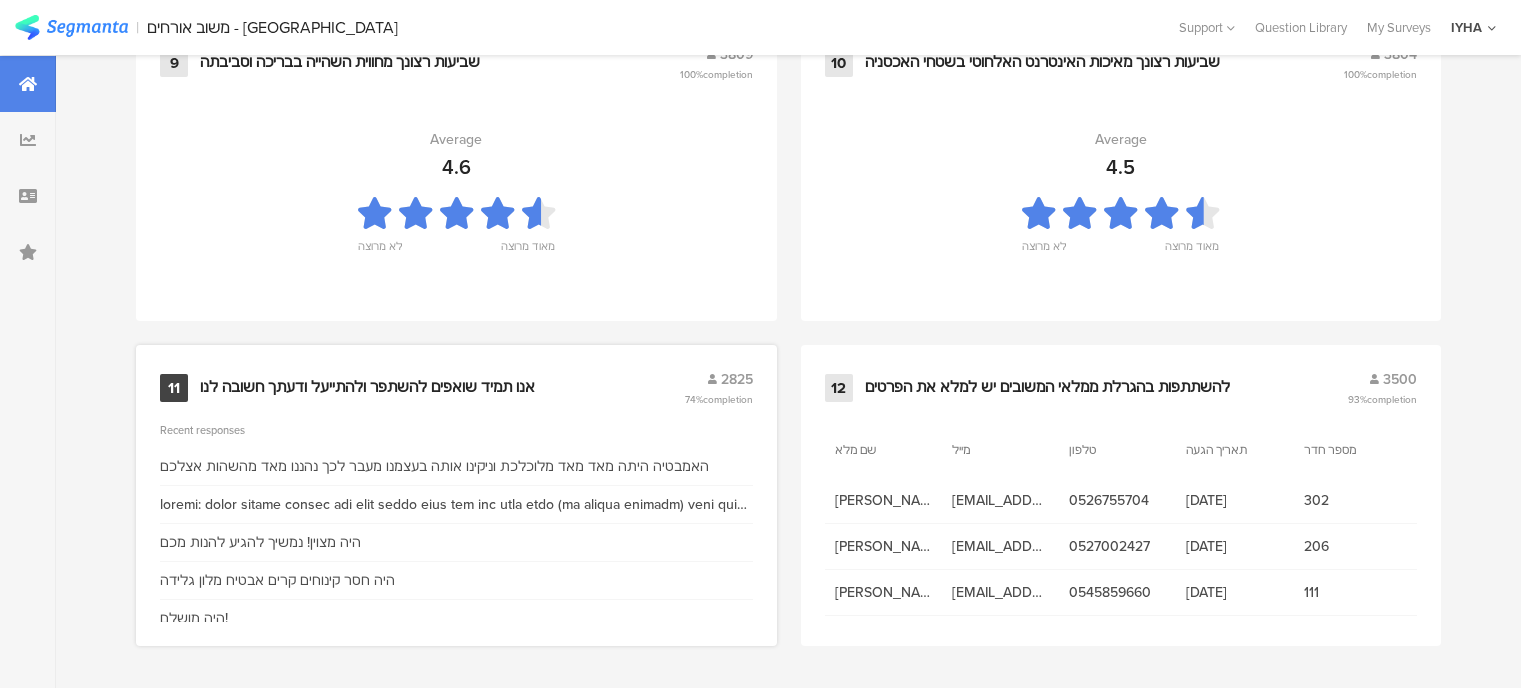 click on "אנו תמיד שואפים להשתפר ולהתייעל ודעתך חשובה לנו" at bounding box center (367, 388) 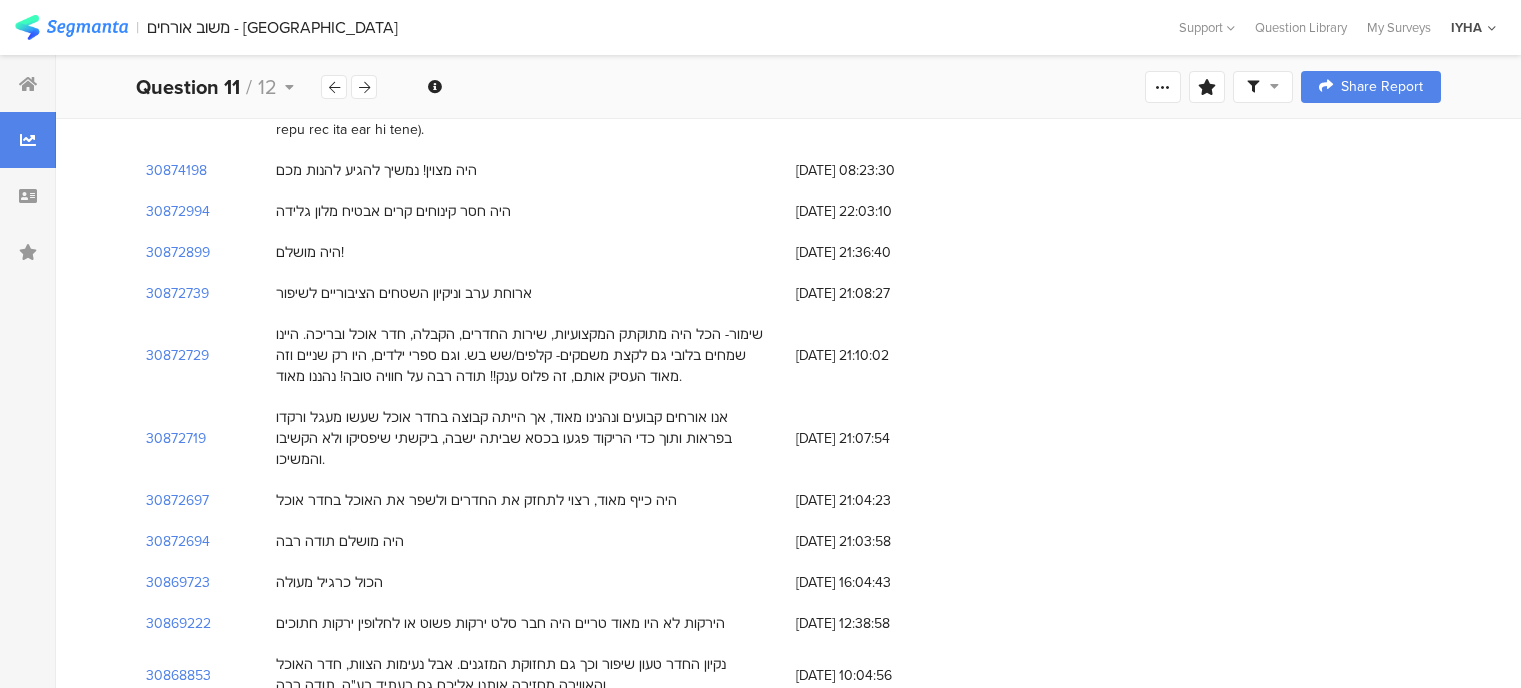 scroll, scrollTop: 800, scrollLeft: 0, axis: vertical 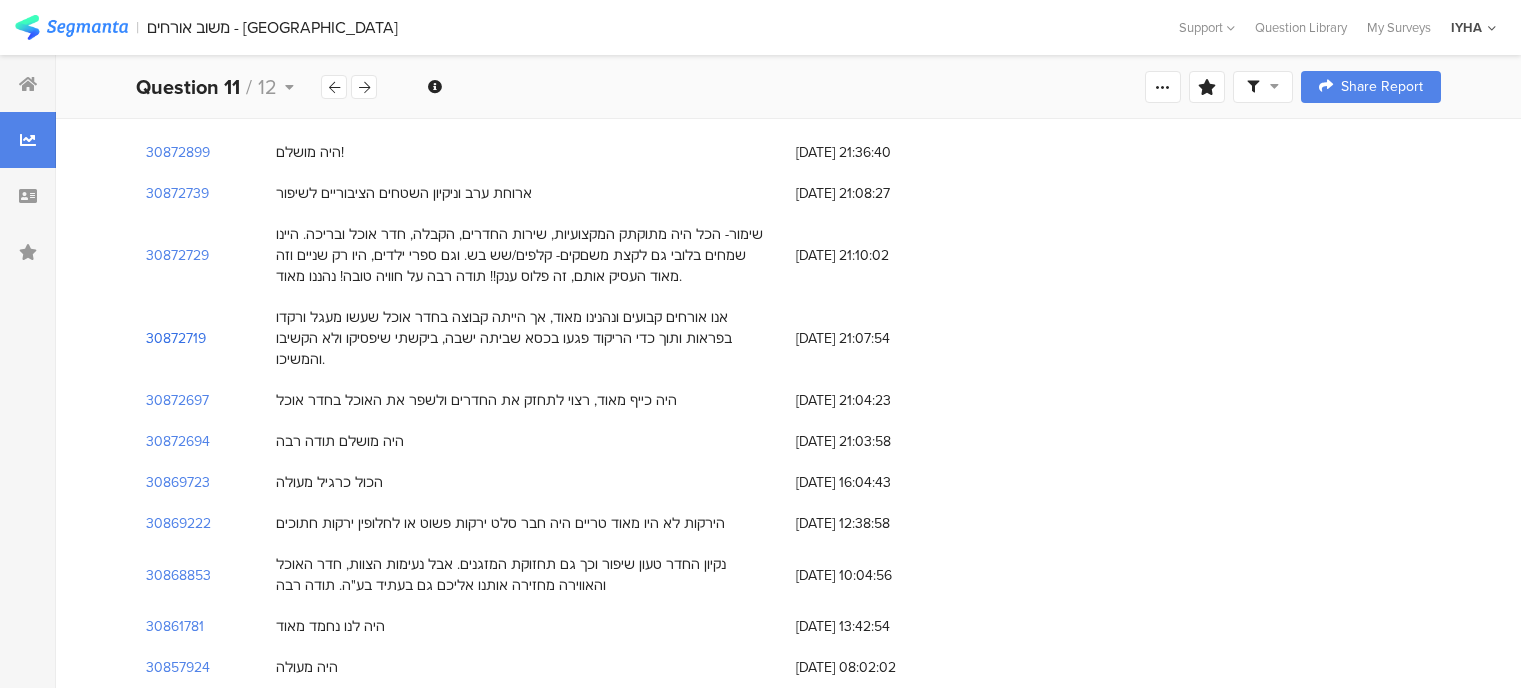 click on "30872719" at bounding box center [176, 338] 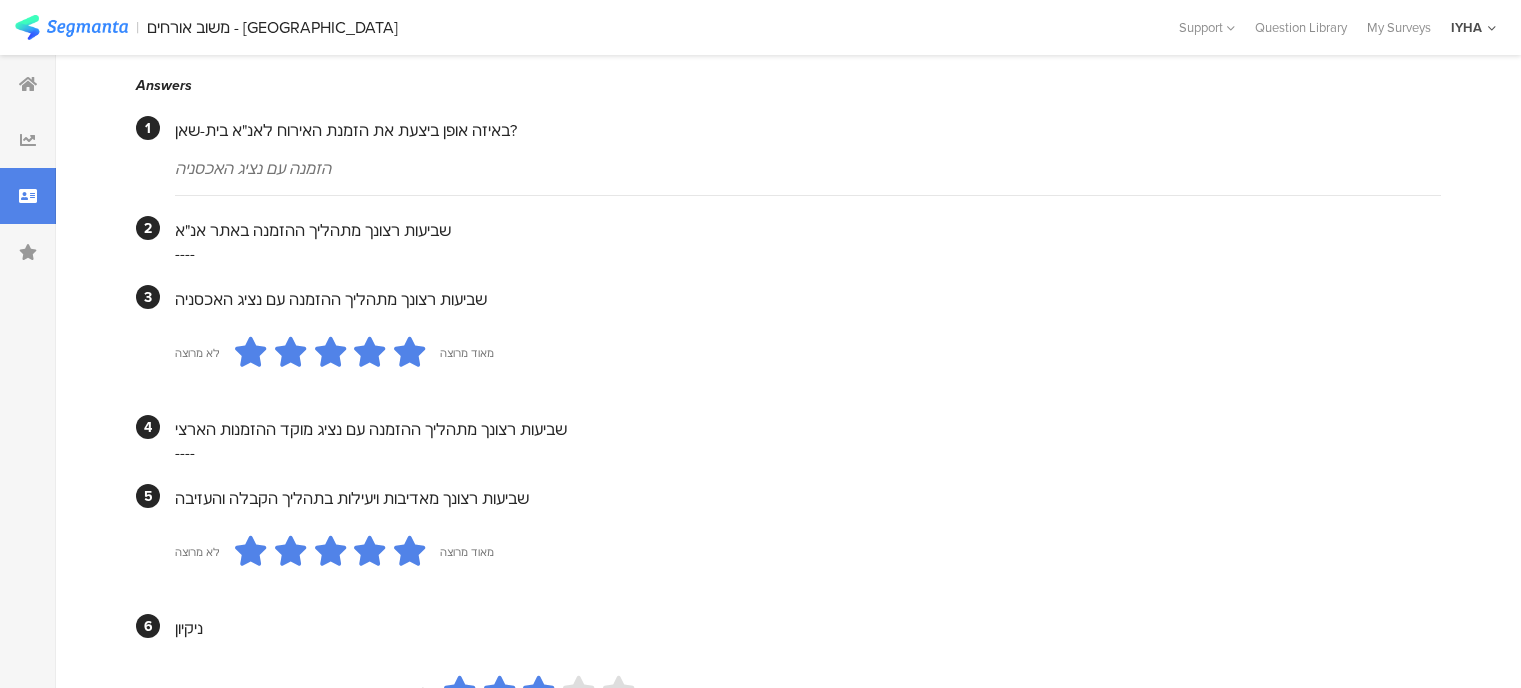 scroll, scrollTop: 9, scrollLeft: 0, axis: vertical 